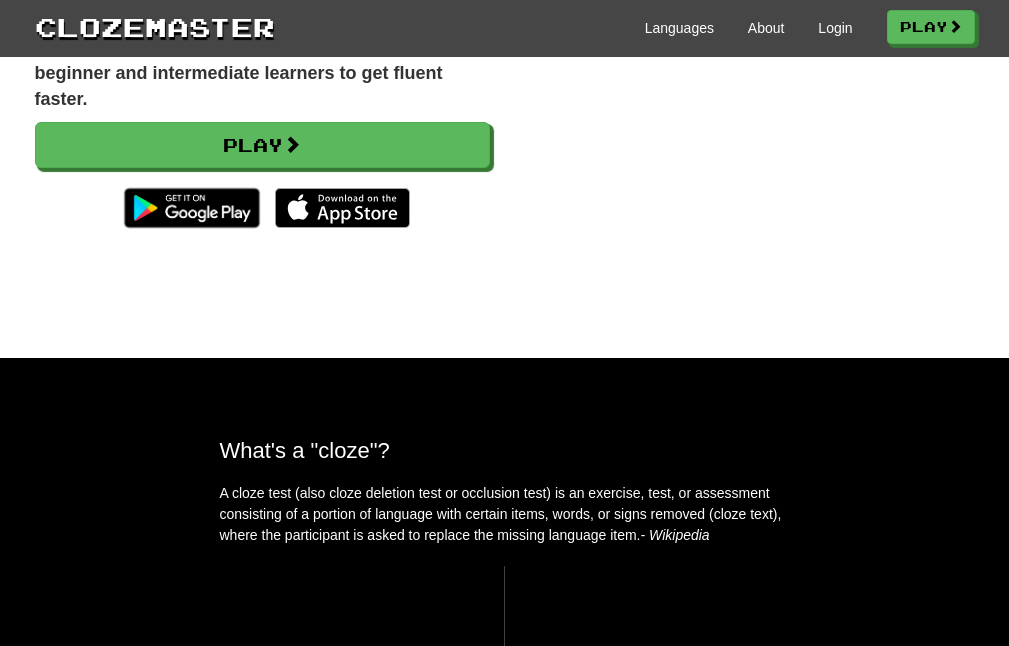 scroll, scrollTop: 0, scrollLeft: 0, axis: both 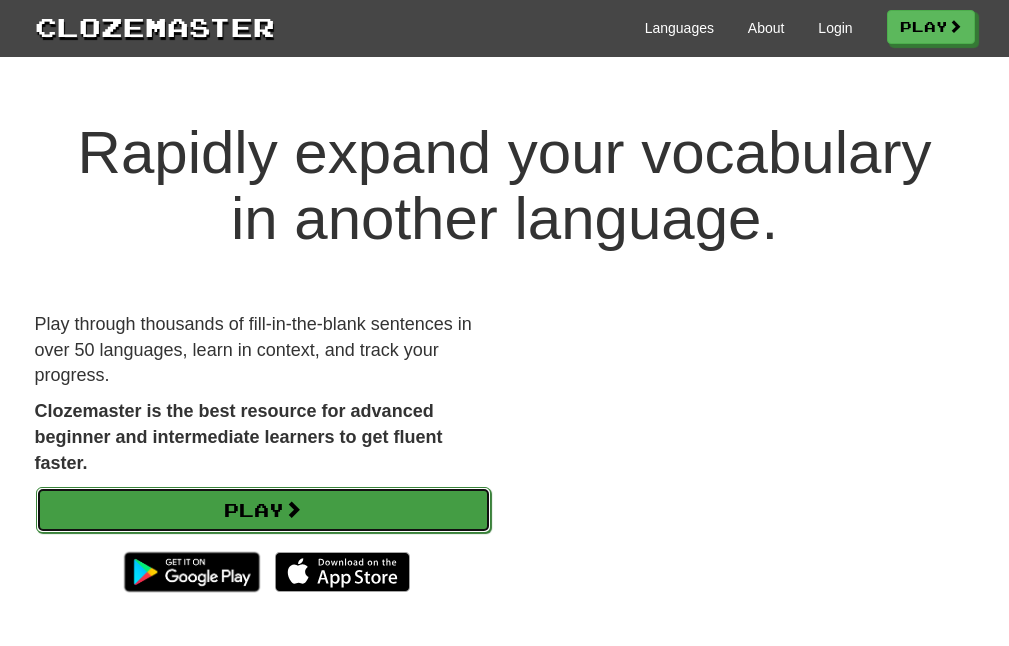 click on "Play" at bounding box center [263, 510] 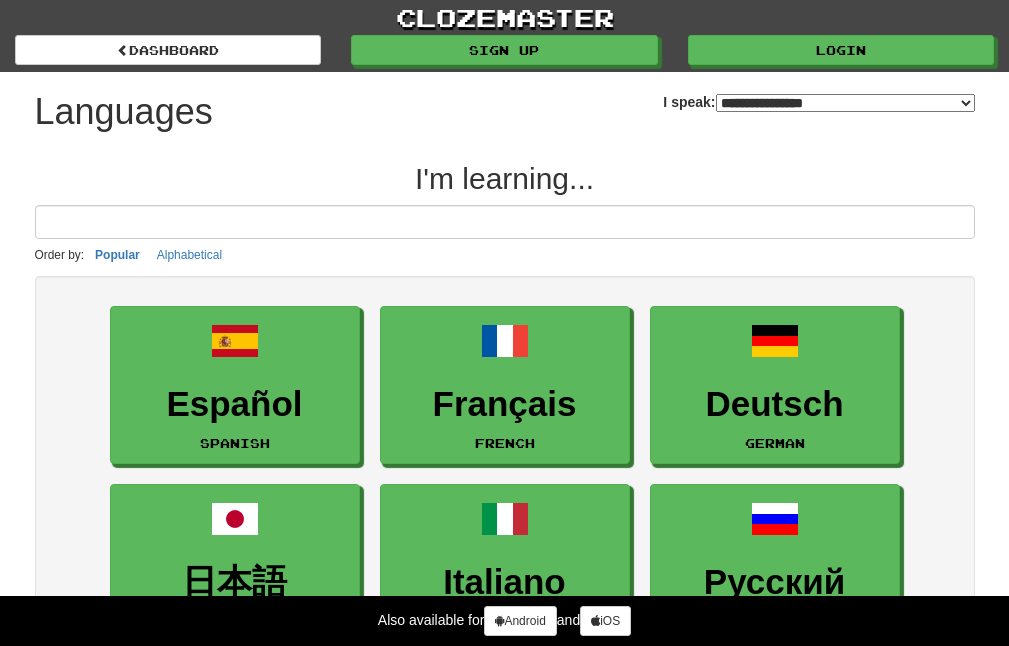 select on "*******" 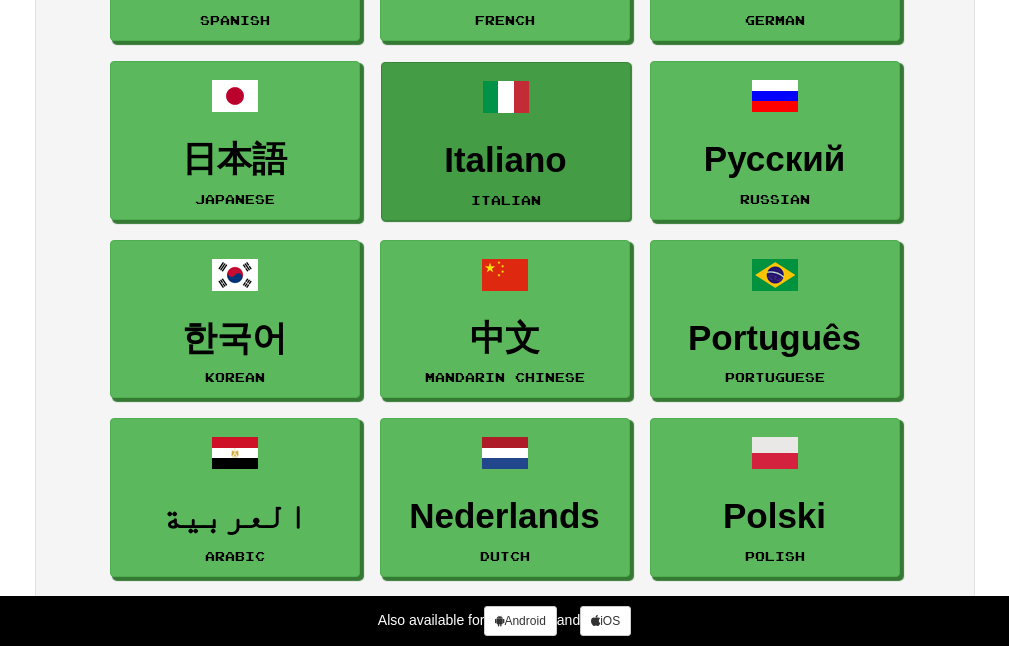 scroll, scrollTop: 0, scrollLeft: 0, axis: both 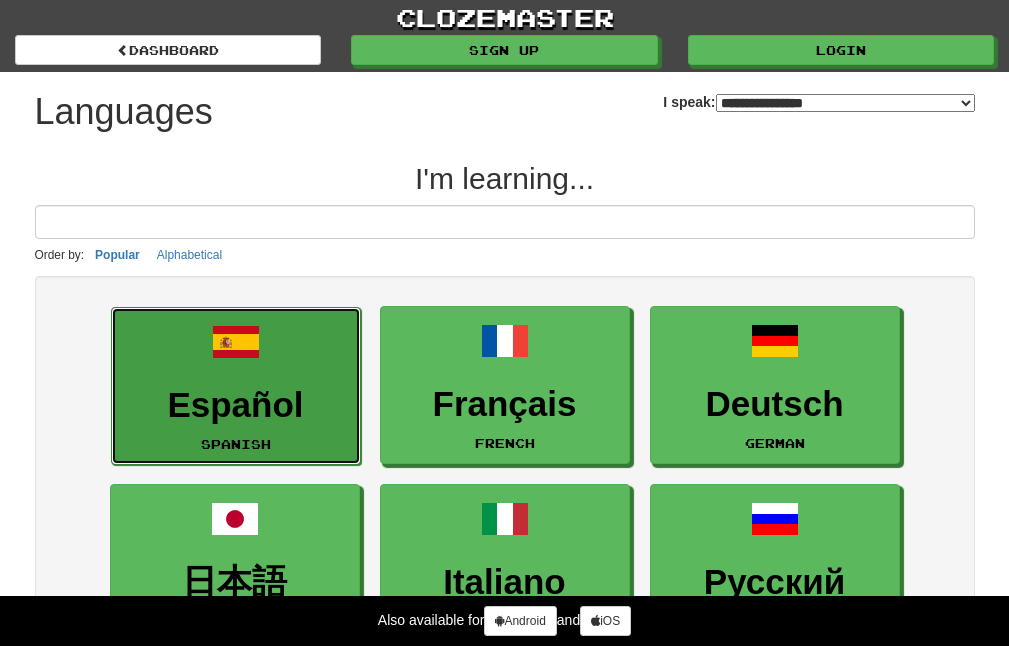 click on "Español" at bounding box center [236, 405] 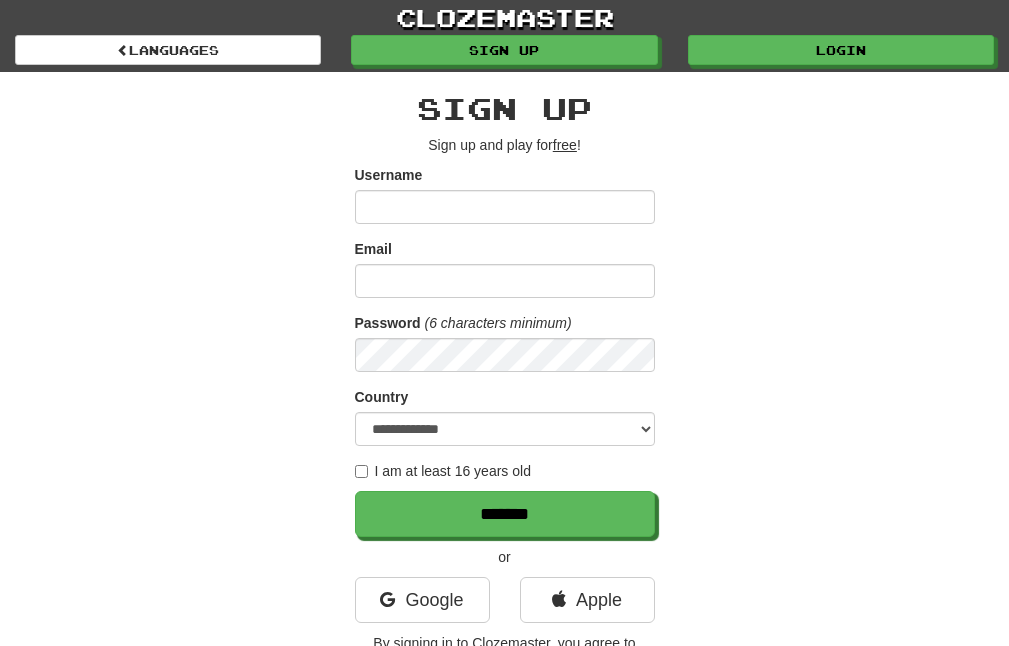 scroll, scrollTop: 0, scrollLeft: 0, axis: both 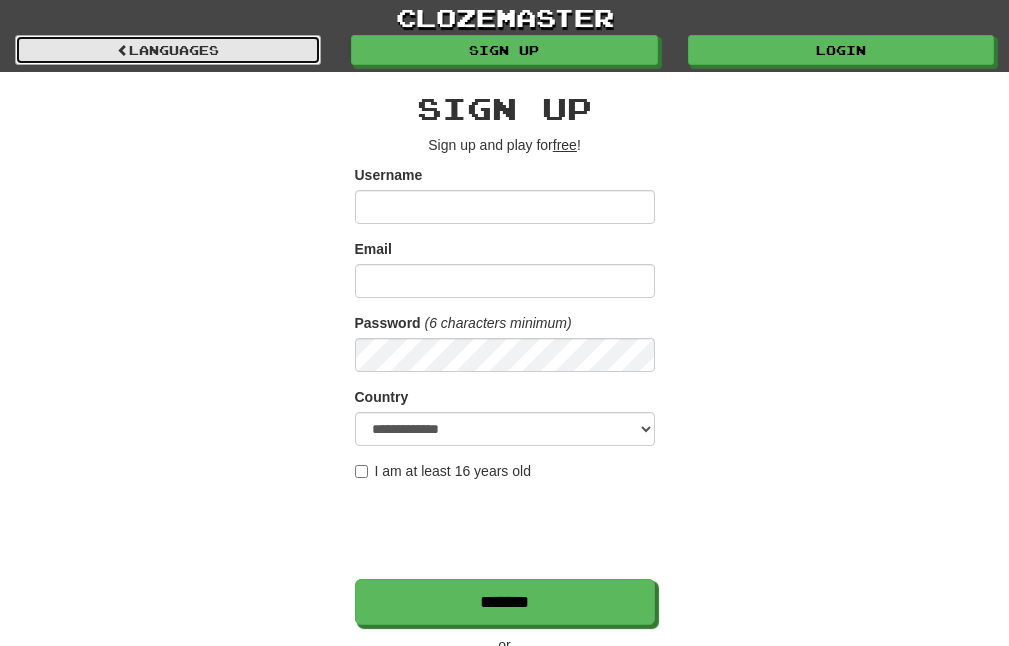 click on "Languages" at bounding box center (168, 50) 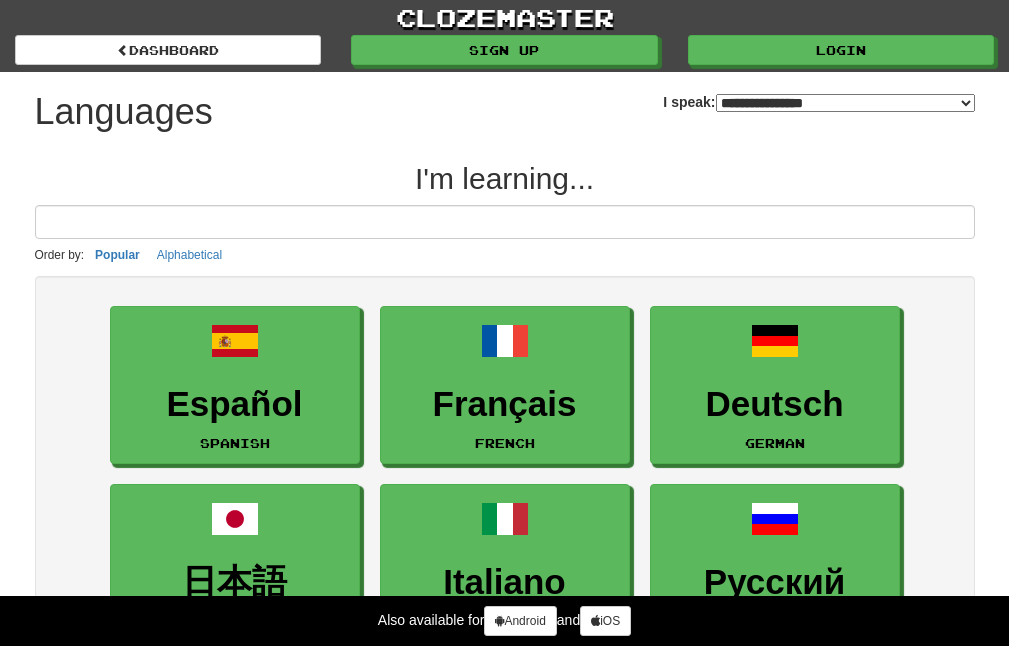 scroll, scrollTop: 0, scrollLeft: 0, axis: both 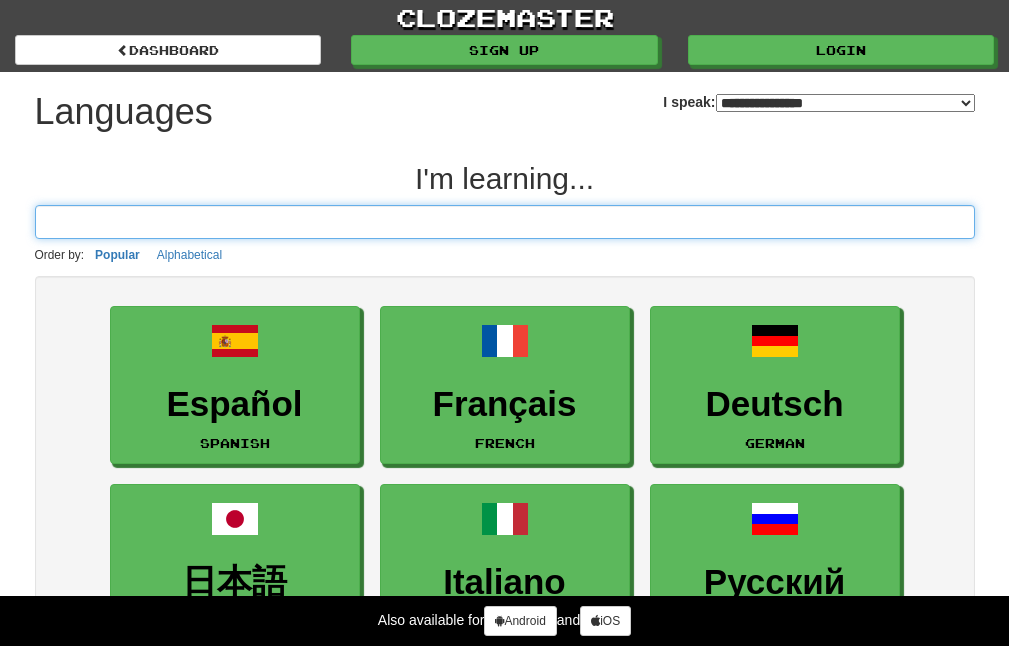 click at bounding box center [505, 222] 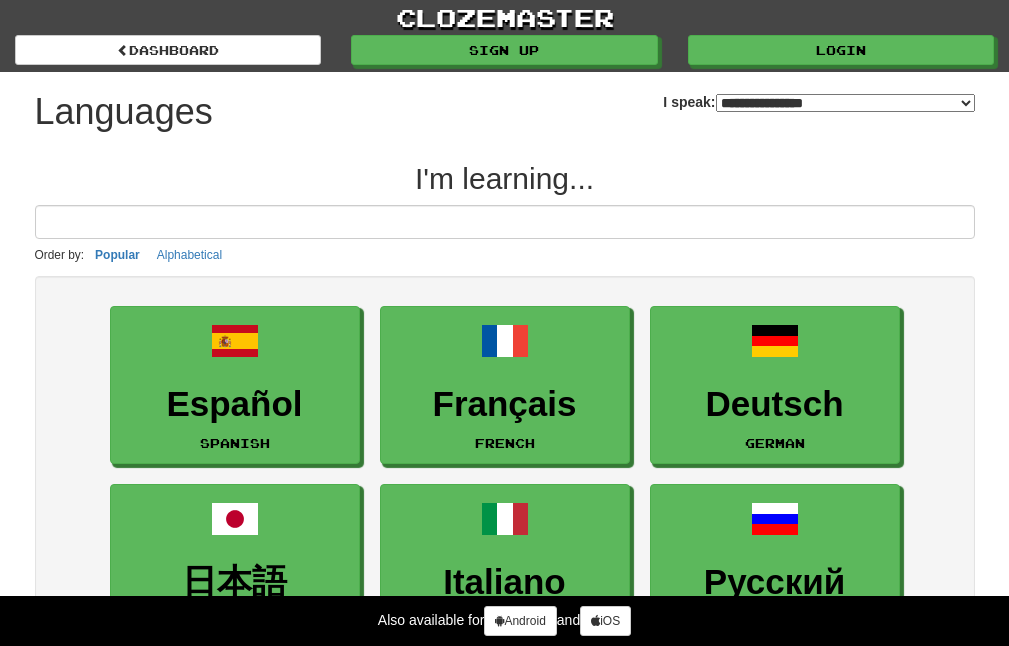 click on "**********" at bounding box center [845, 103] 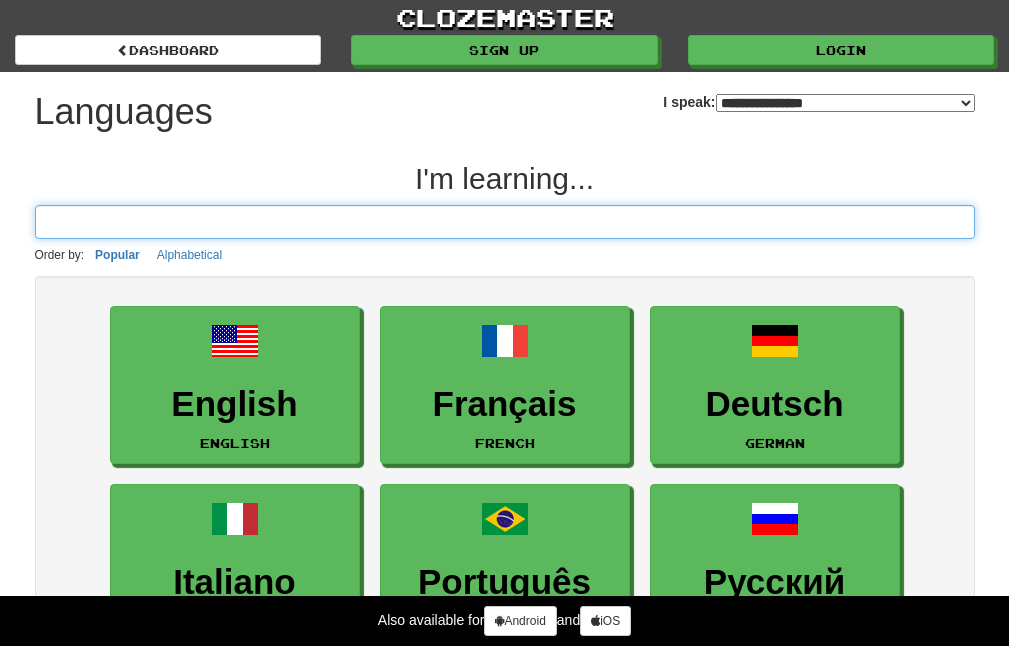 click at bounding box center [505, 222] 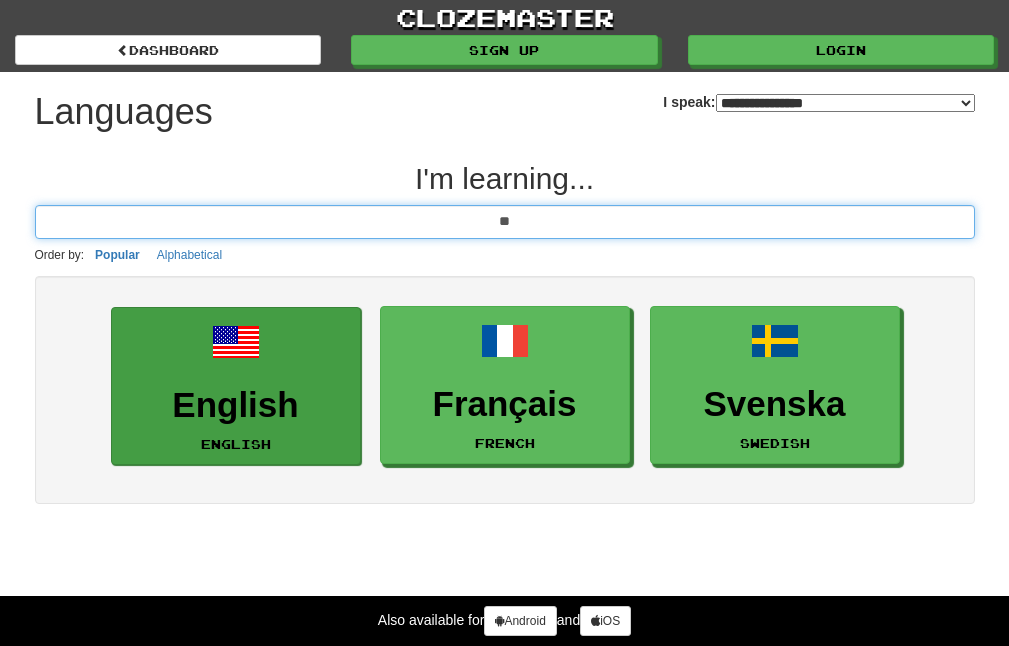 type on "**" 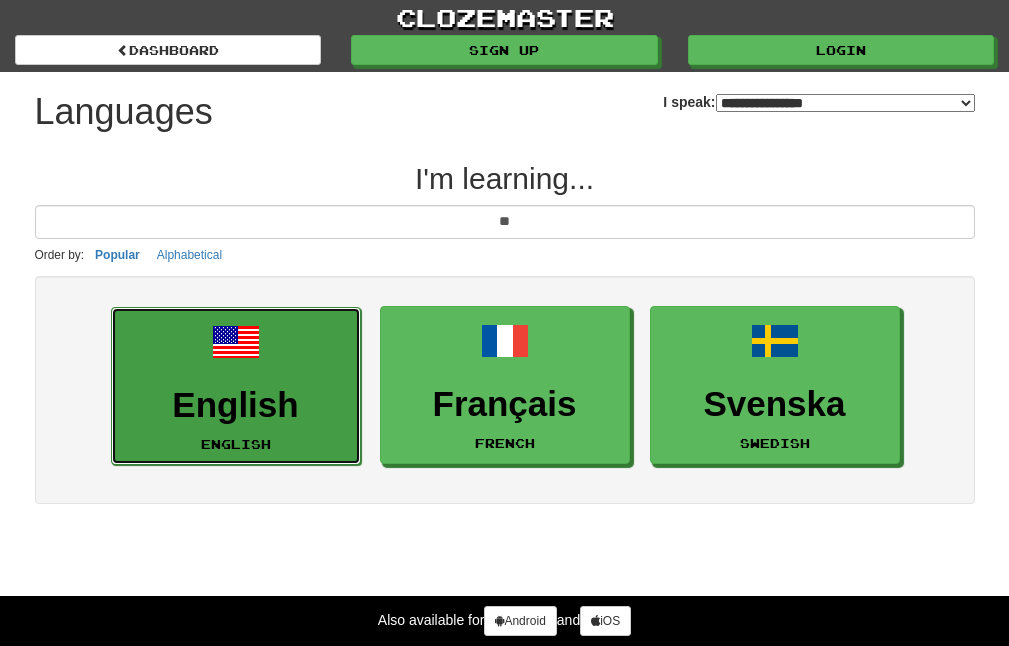 click on "English English" at bounding box center [236, 386] 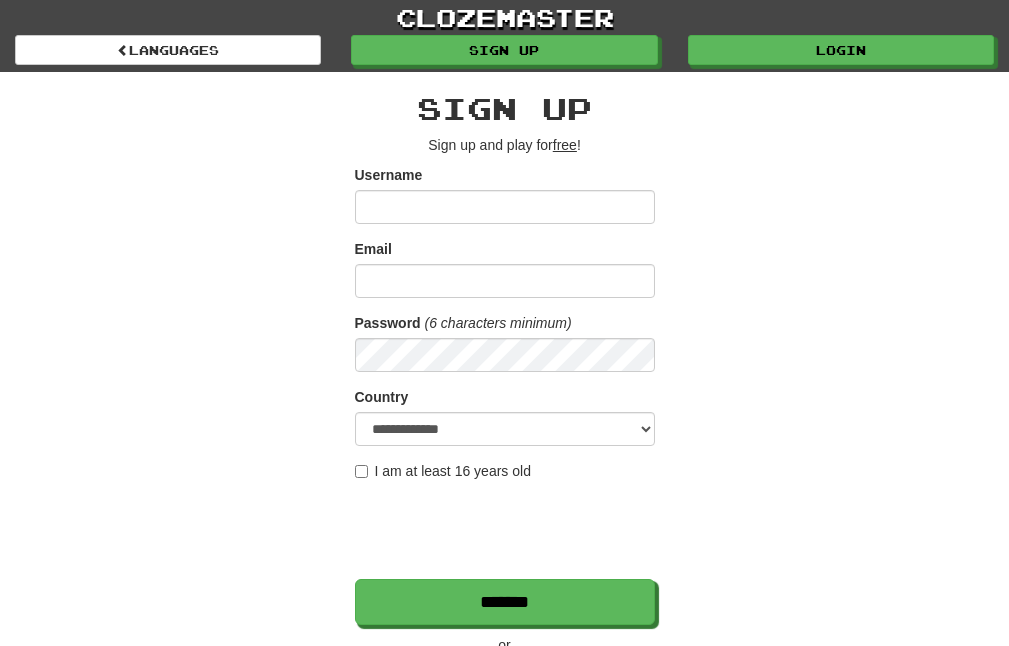 scroll, scrollTop: 0, scrollLeft: 0, axis: both 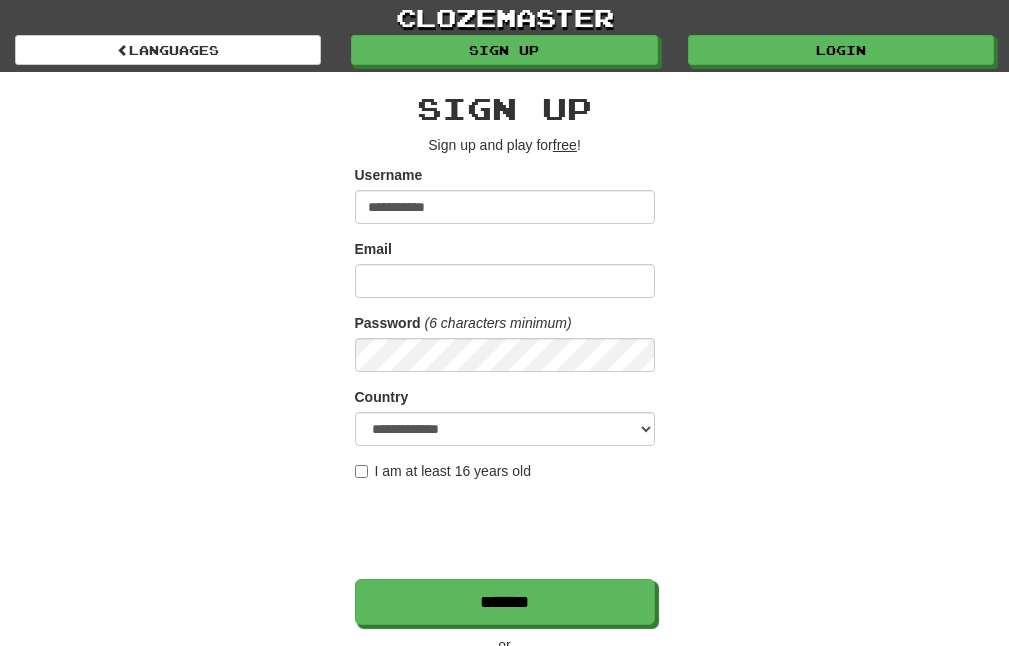 type on "**********" 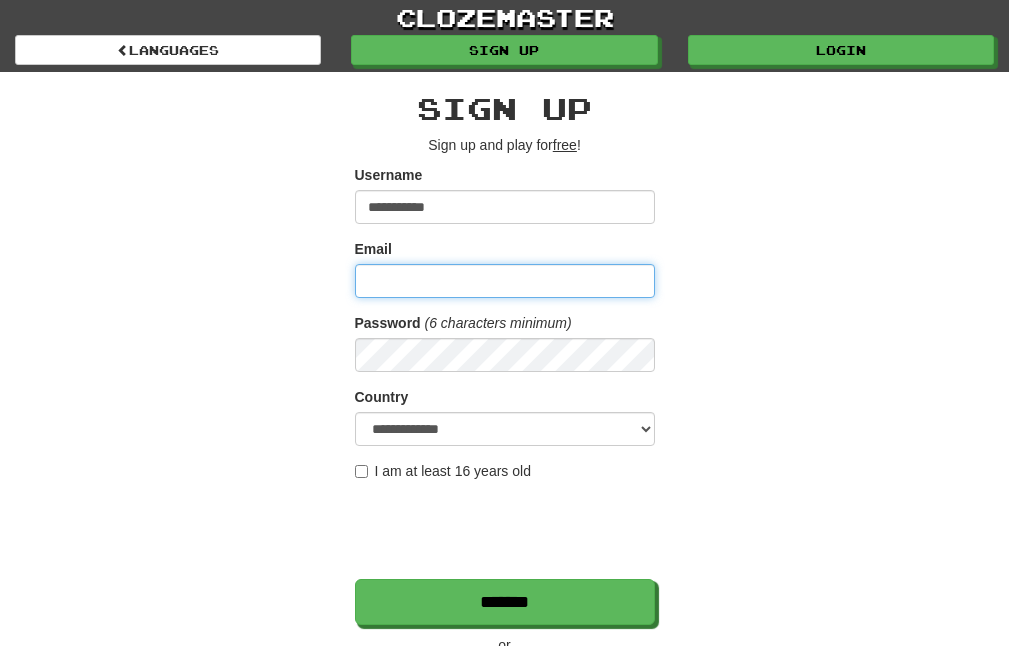 click on "*******" at bounding box center (505, 602) 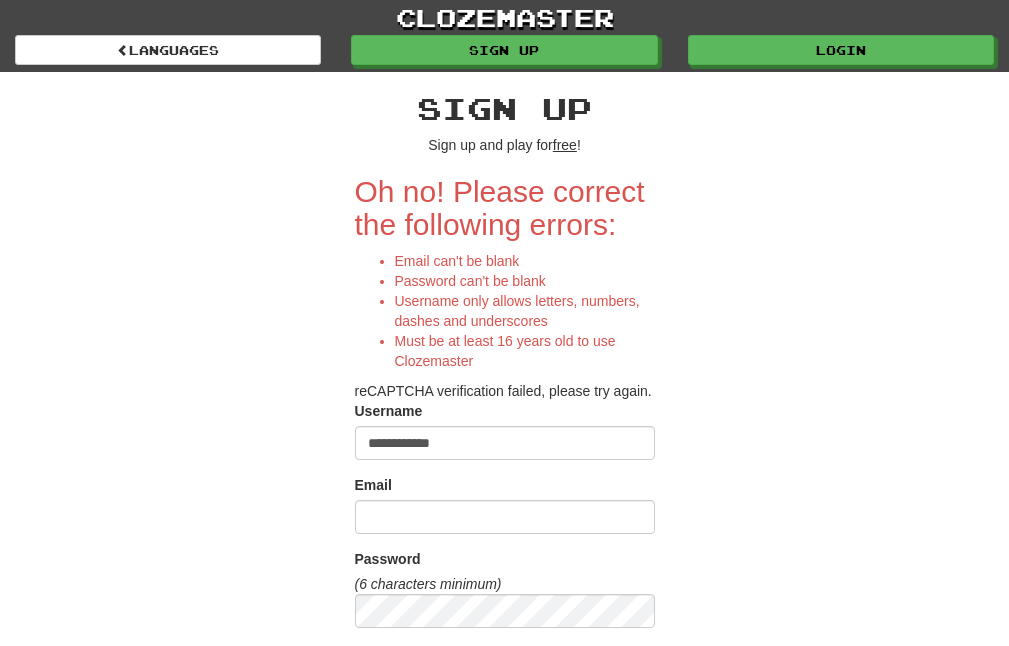 scroll, scrollTop: 0, scrollLeft: 0, axis: both 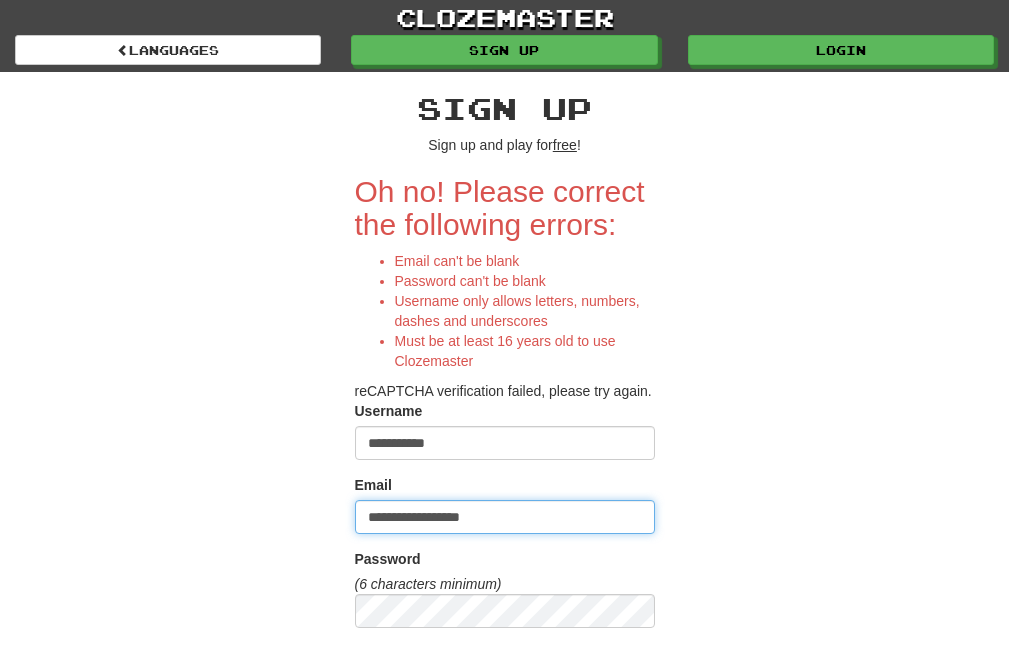 type on "**********" 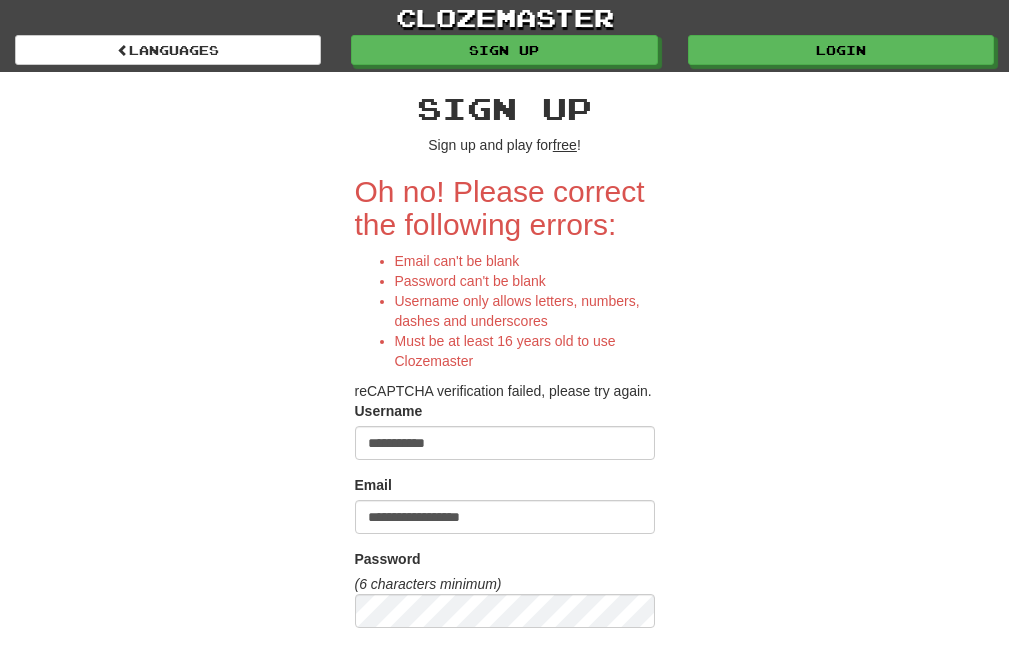 scroll, scrollTop: 362, scrollLeft: 0, axis: vertical 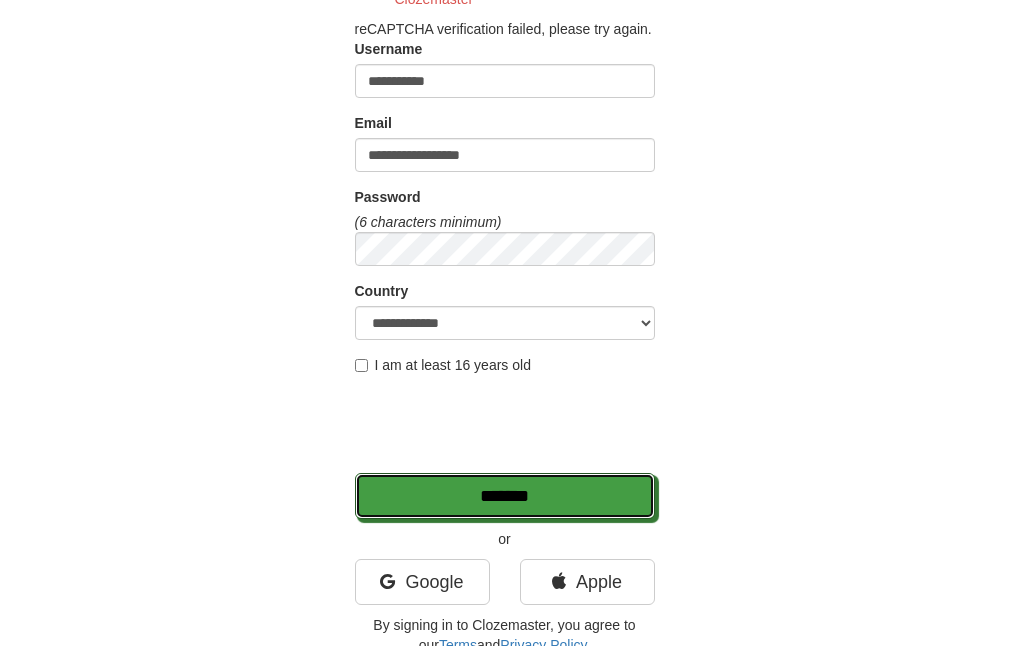 click on "*******" at bounding box center (505, 496) 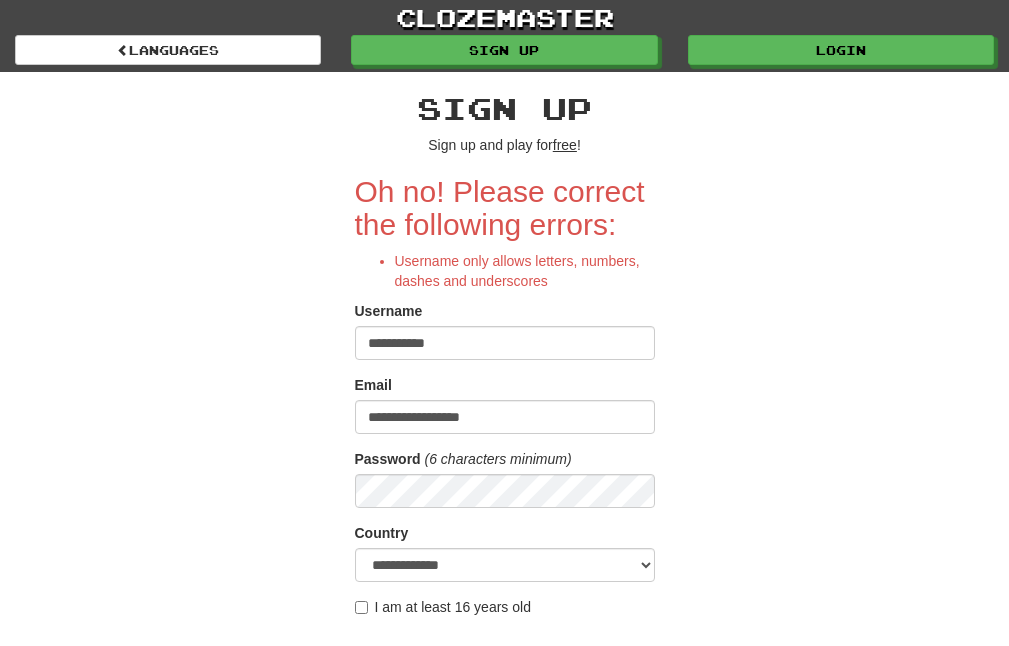 scroll, scrollTop: 0, scrollLeft: 0, axis: both 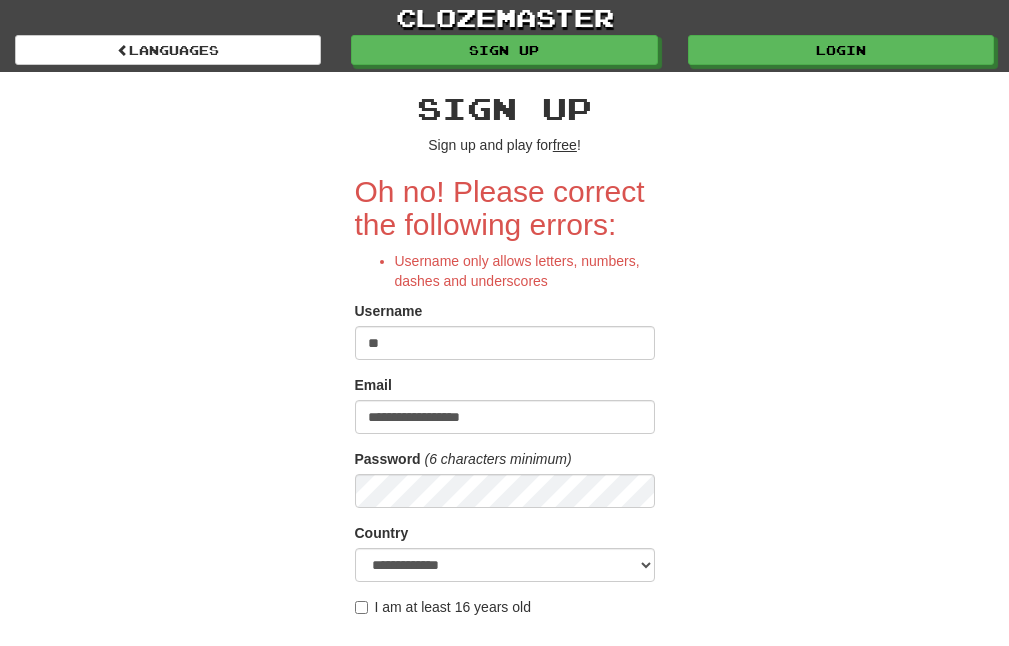 type on "*" 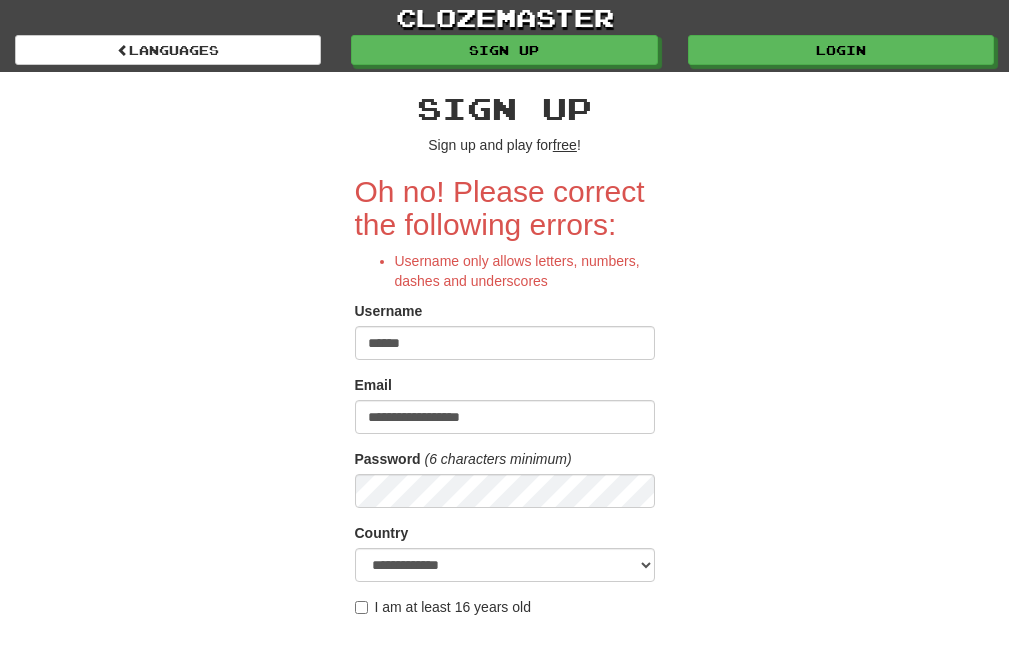 type on "******" 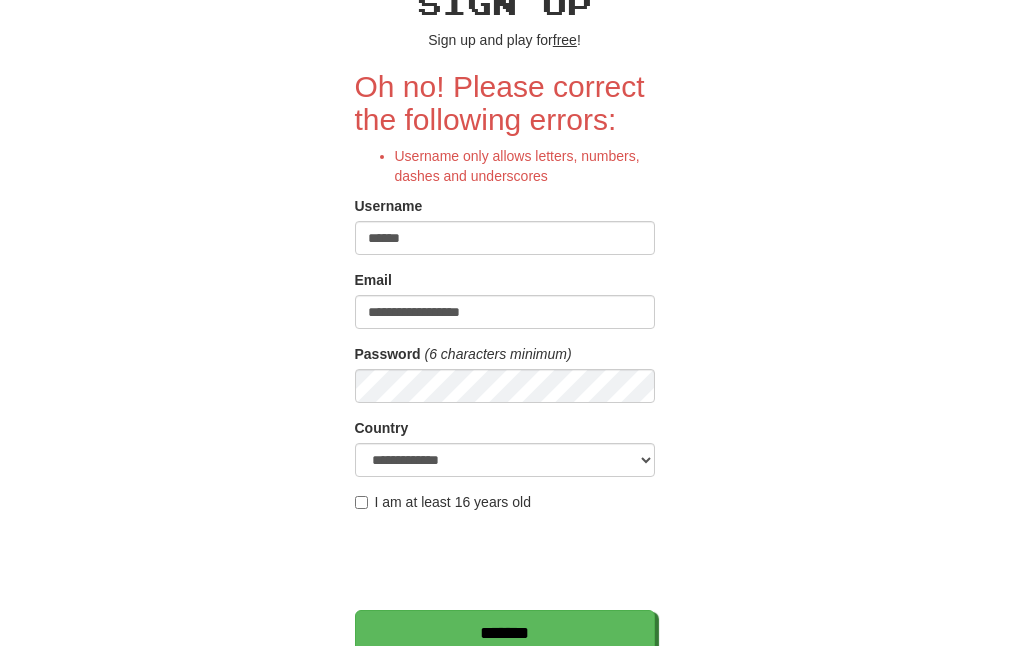 scroll, scrollTop: 106, scrollLeft: 0, axis: vertical 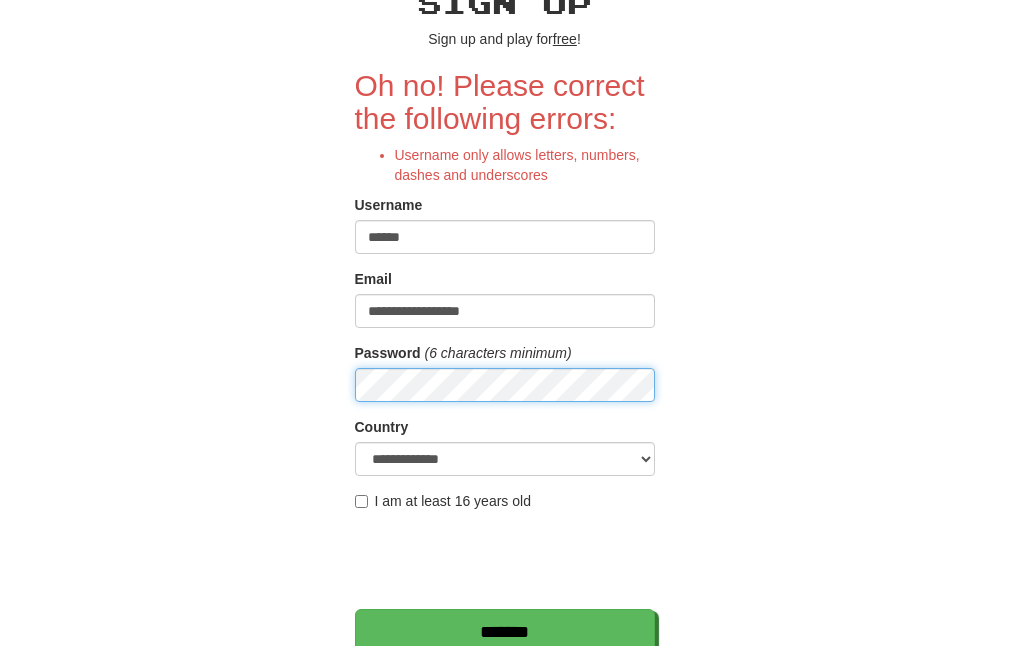 click on "*******" at bounding box center [505, 632] 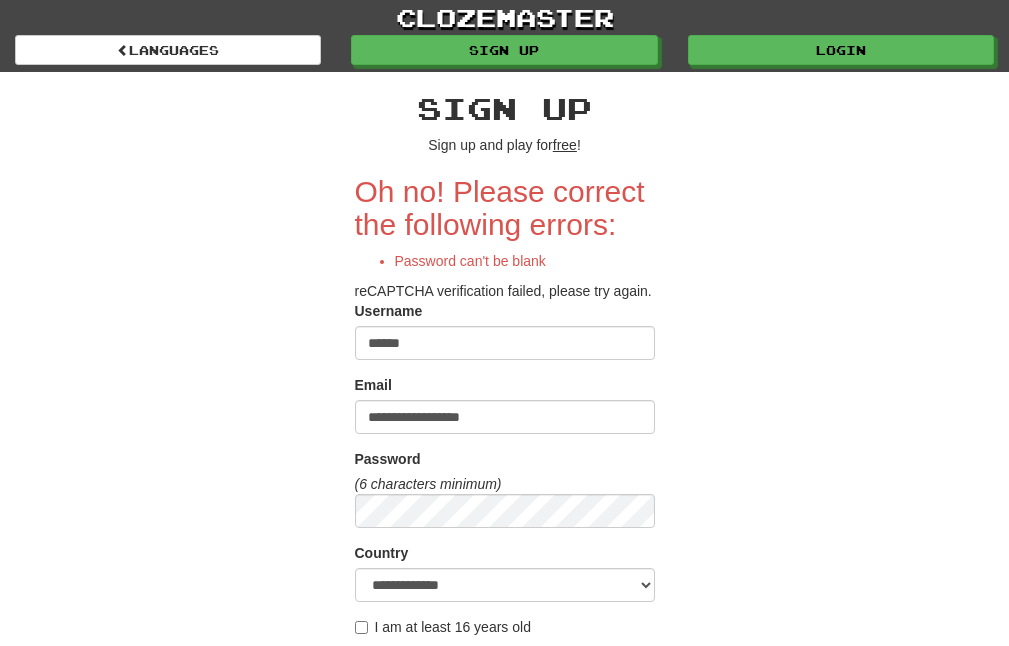 scroll, scrollTop: 0, scrollLeft: 0, axis: both 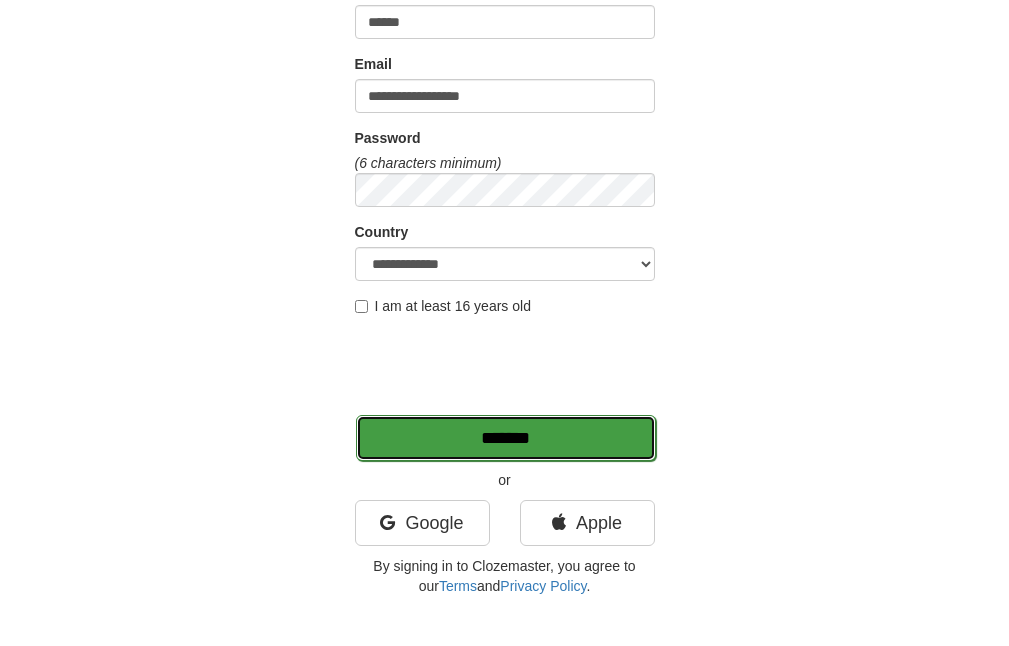 click on "*******" at bounding box center [506, 438] 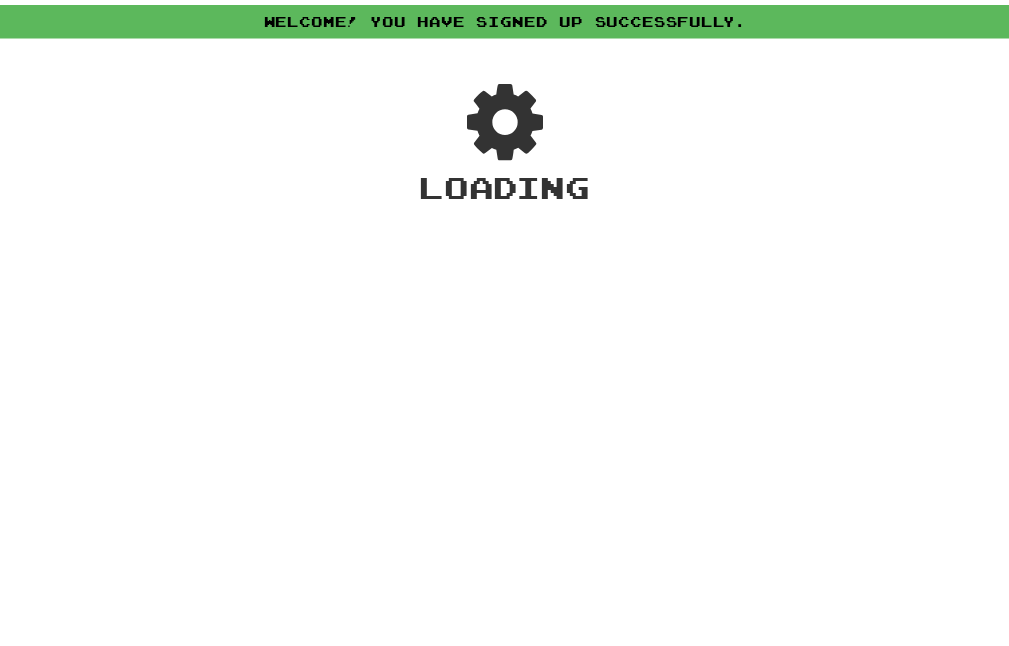 scroll, scrollTop: 0, scrollLeft: 0, axis: both 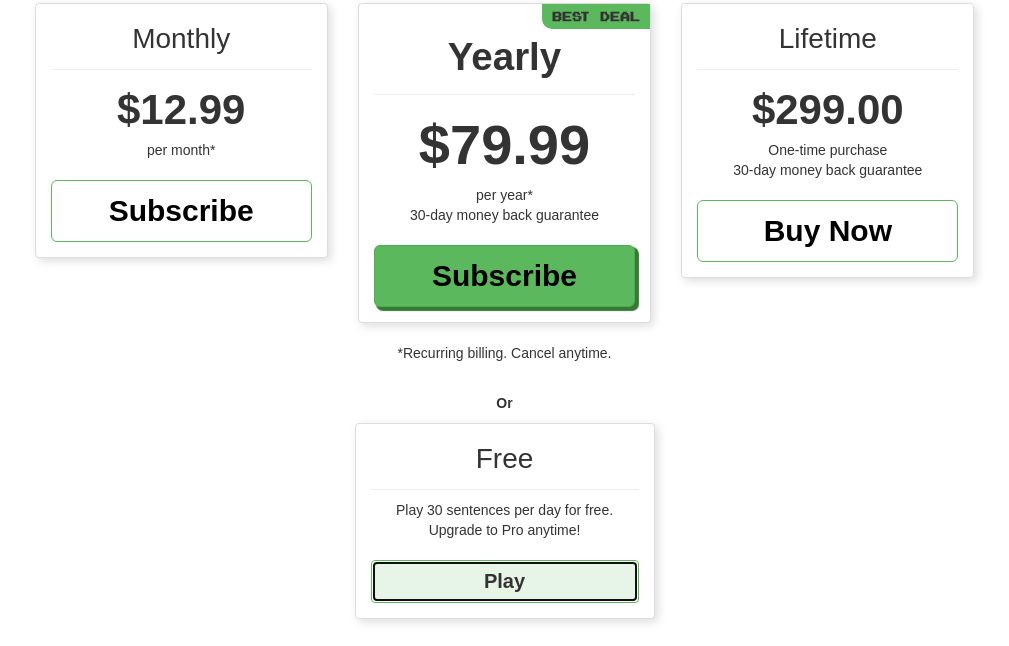 click on "Play" at bounding box center (505, 581) 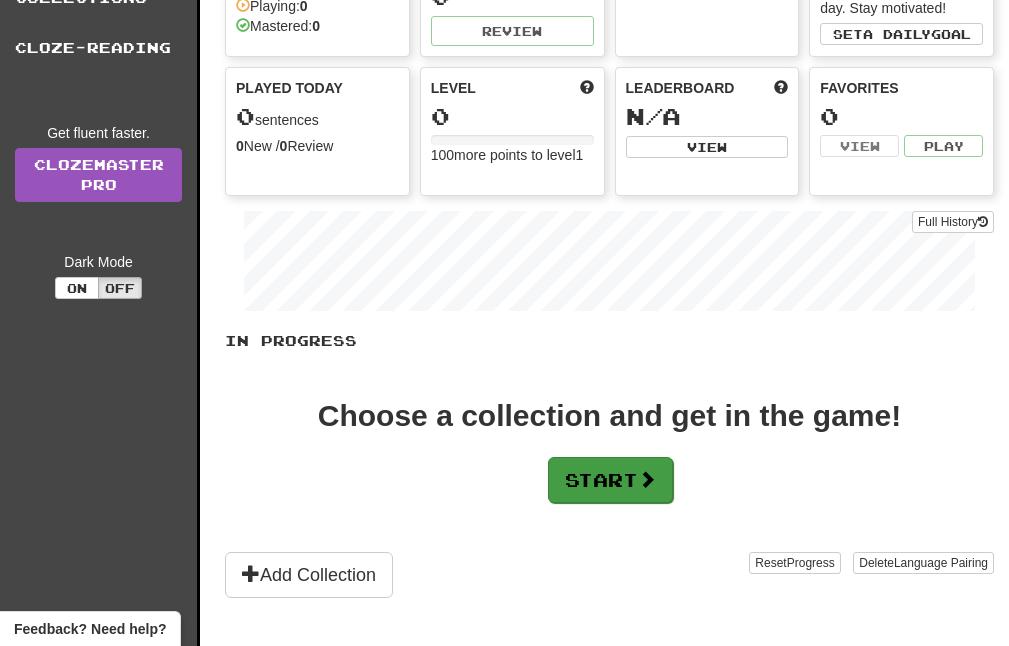 scroll, scrollTop: 218, scrollLeft: 0, axis: vertical 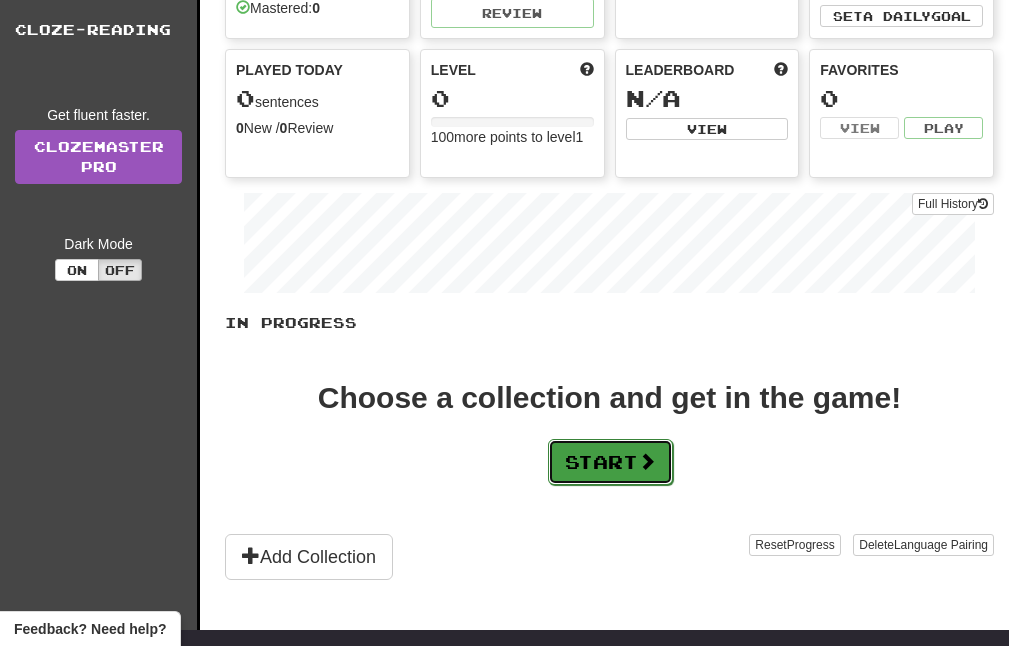 click on "Start" at bounding box center (610, 462) 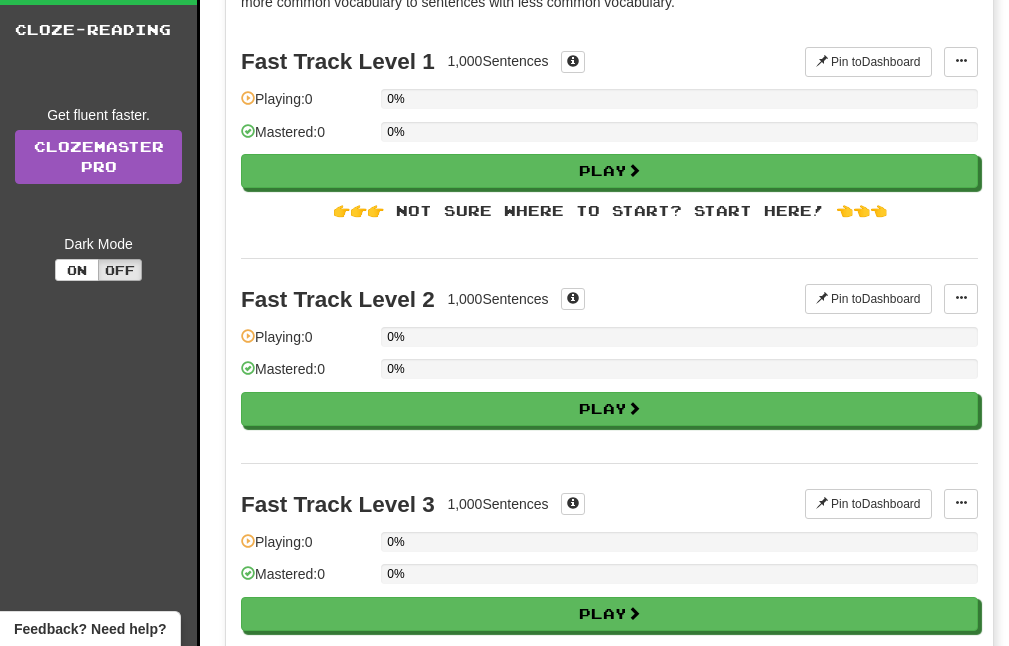 scroll, scrollTop: 0, scrollLeft: 0, axis: both 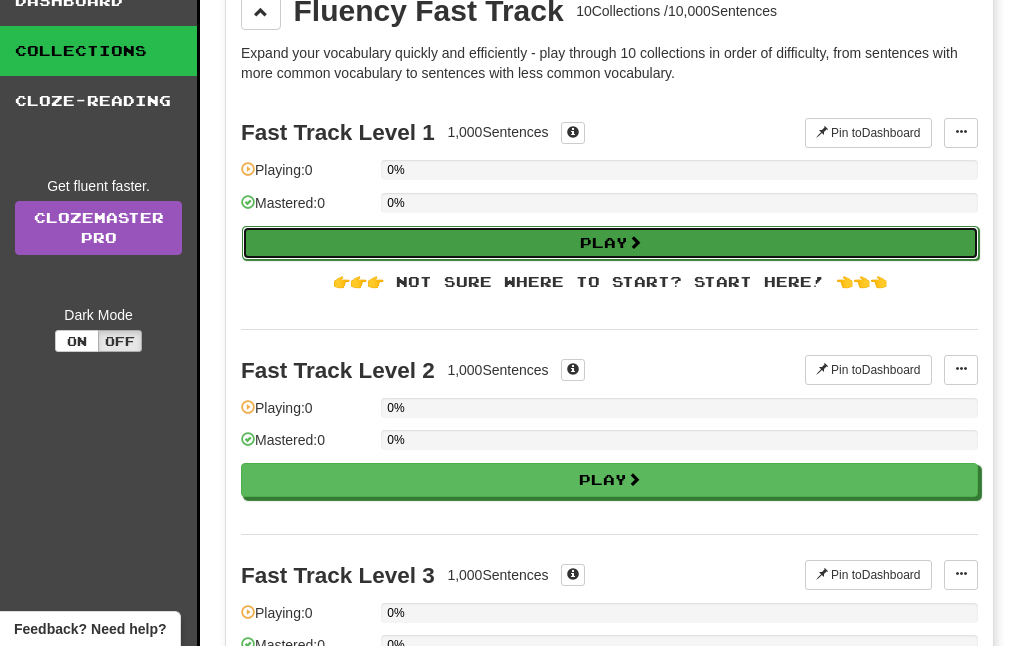 click on "Play" at bounding box center (610, 243) 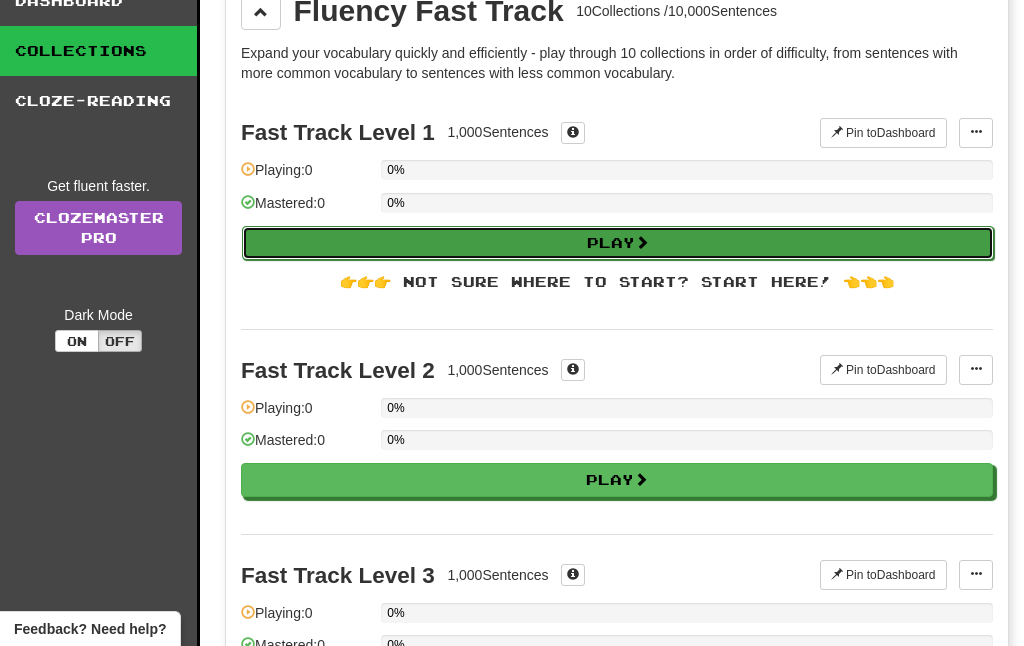 select on "**" 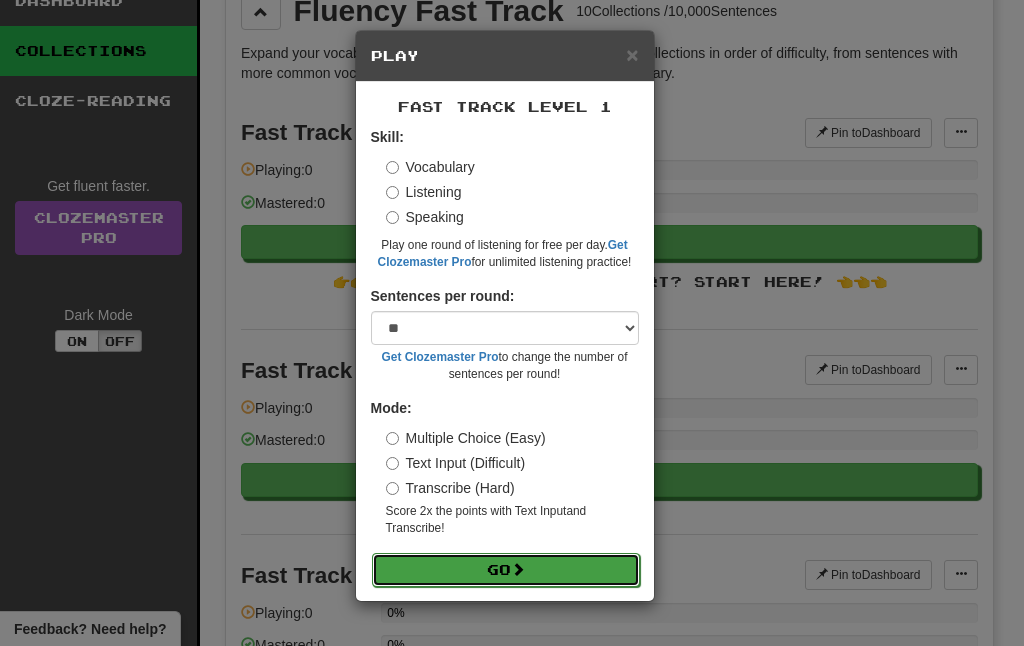 click on "Go" at bounding box center [506, 570] 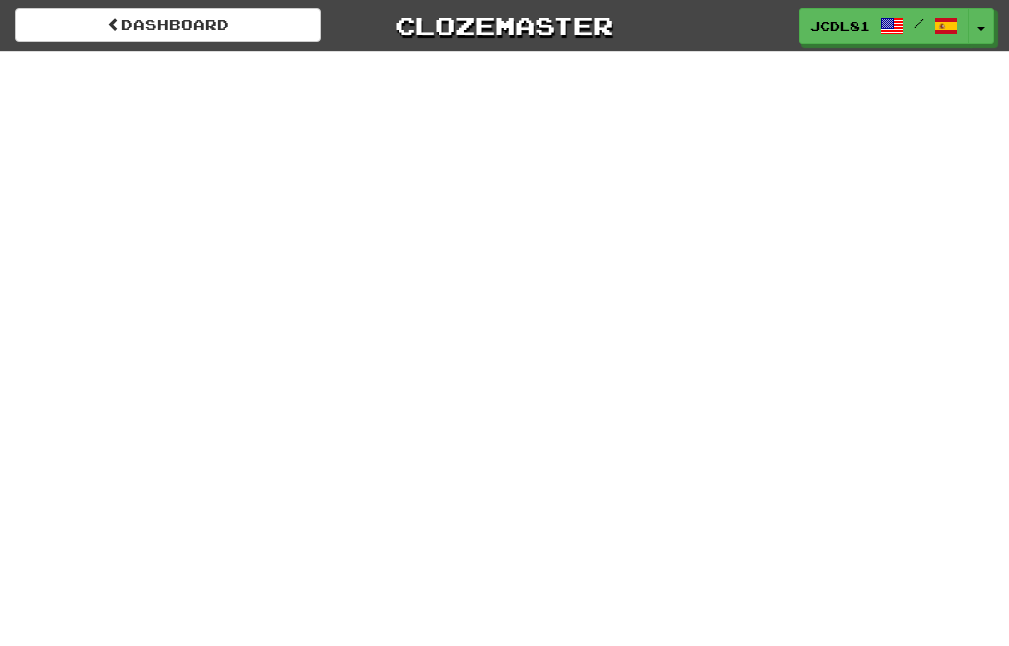 scroll, scrollTop: 0, scrollLeft: 0, axis: both 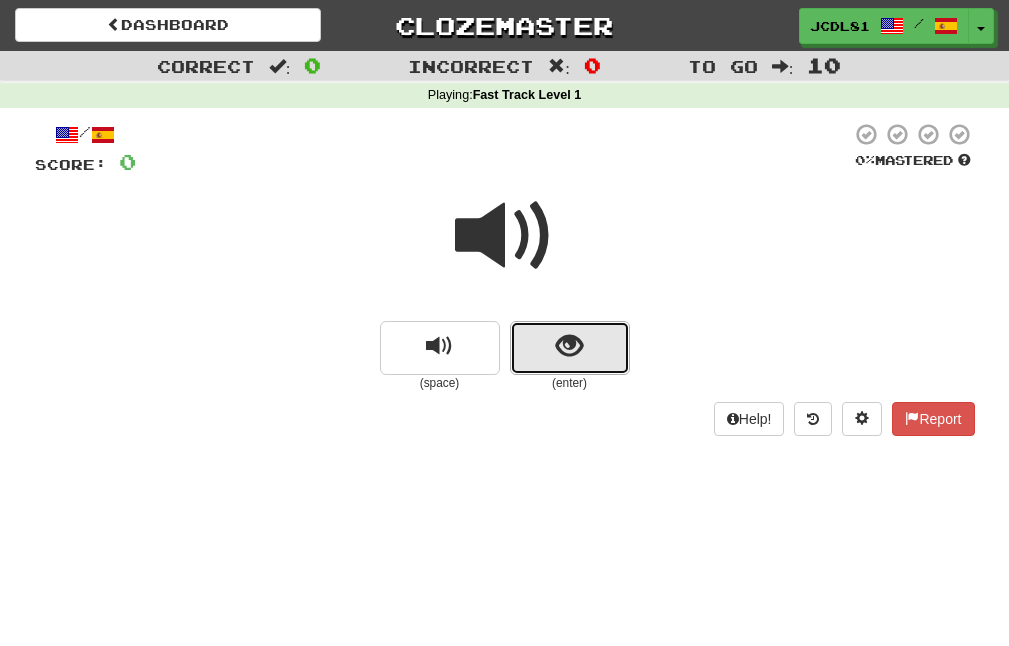 click at bounding box center (569, 346) 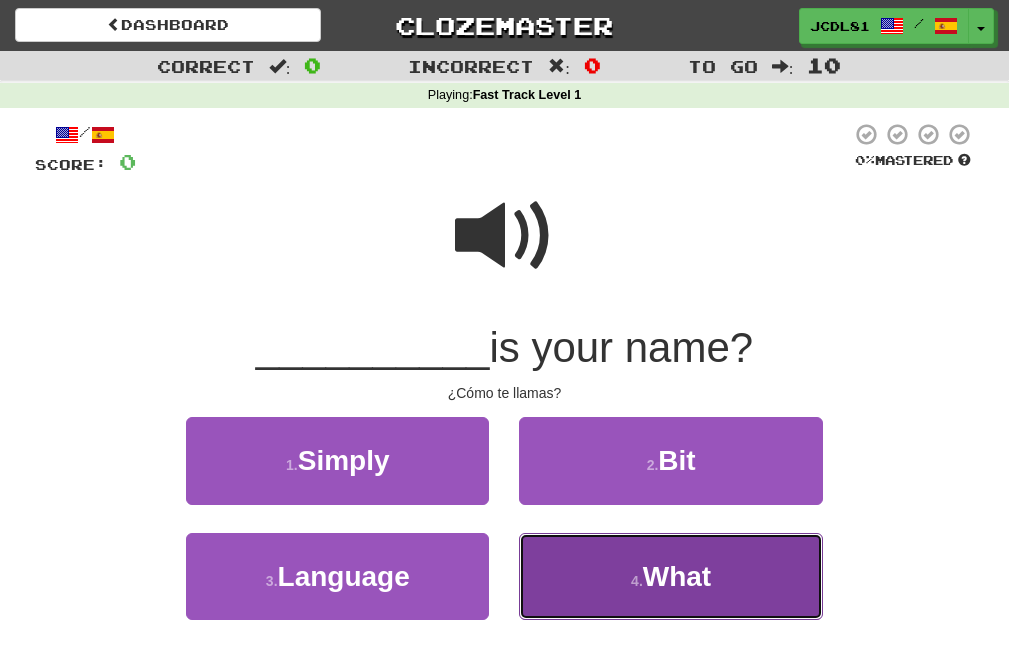 click on "What" at bounding box center [677, 576] 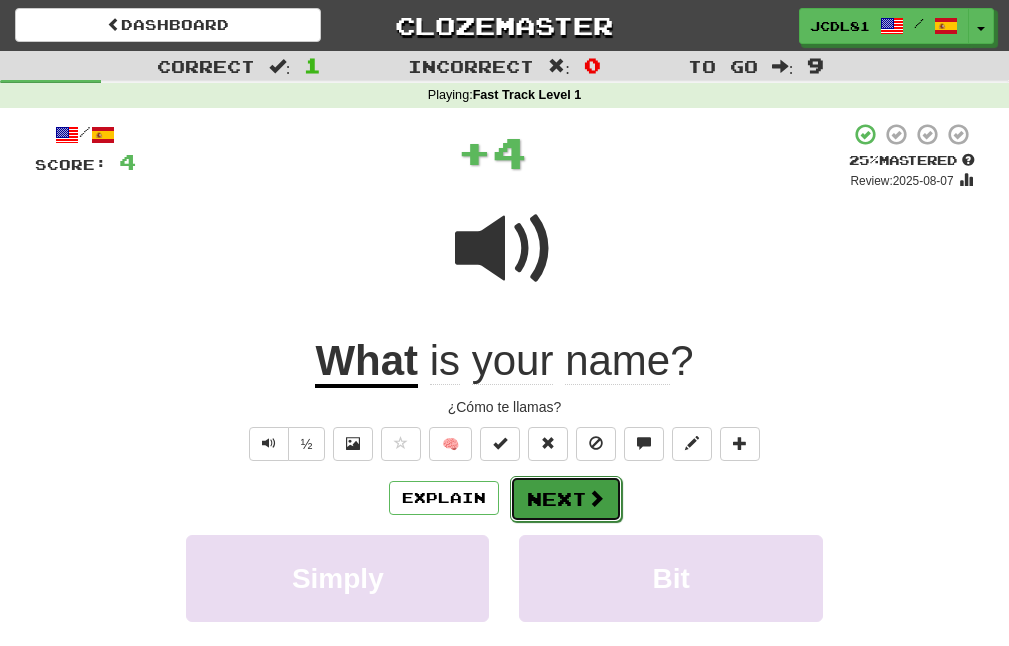click at bounding box center [596, 498] 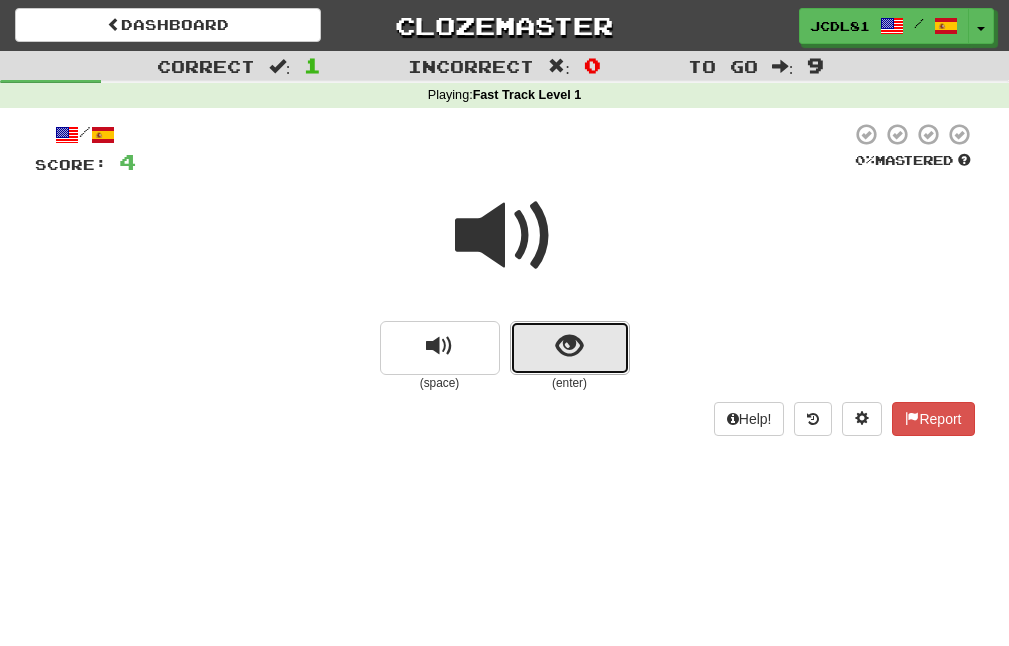 click at bounding box center [569, 346] 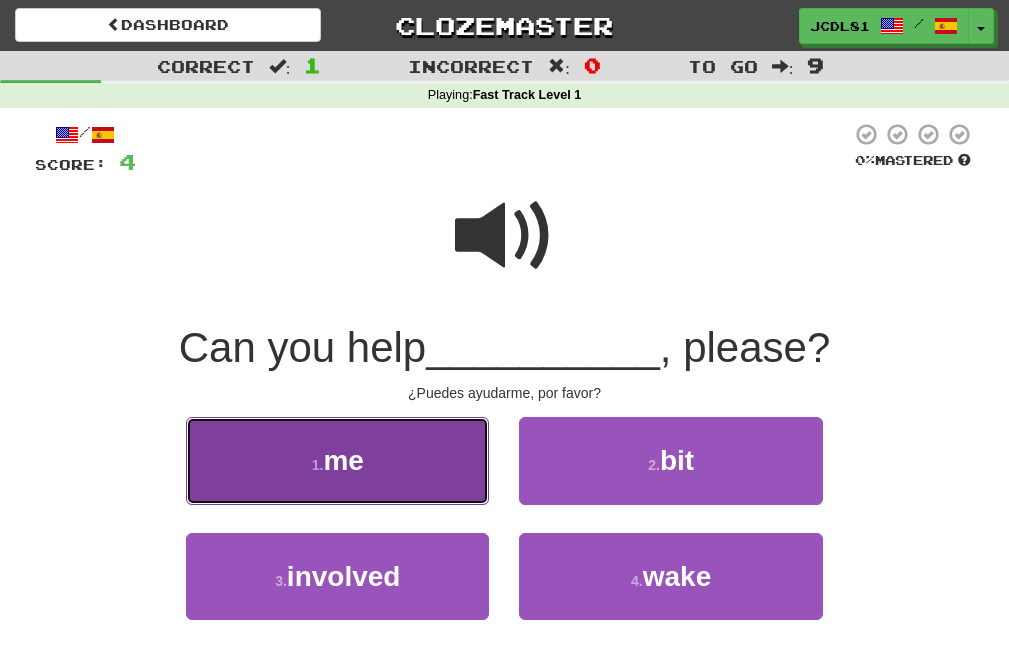 click on "1 .  me" at bounding box center [337, 460] 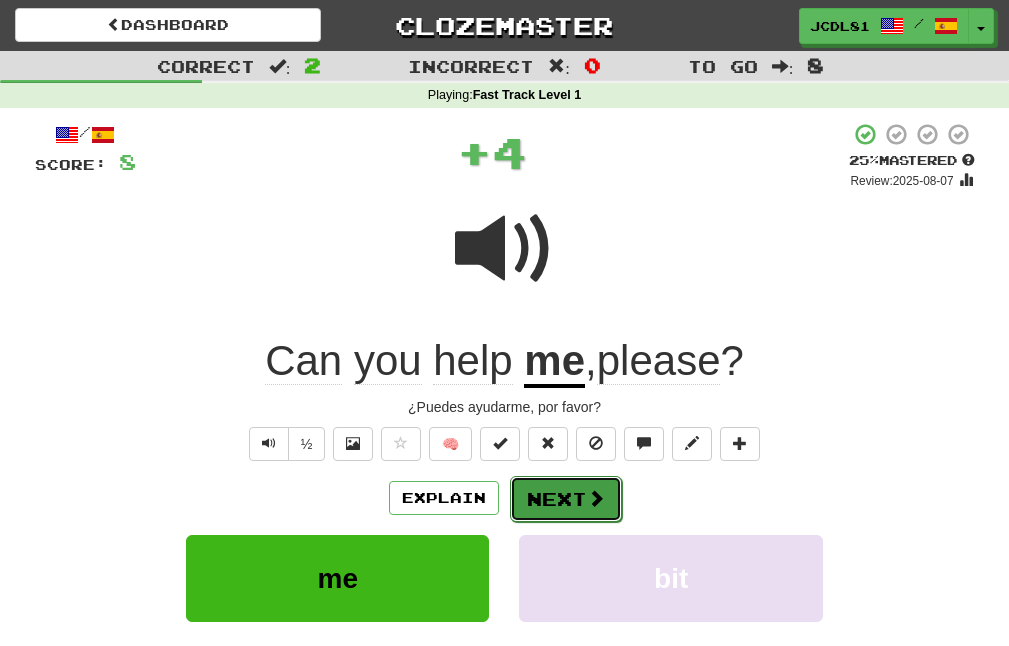 click at bounding box center (596, 498) 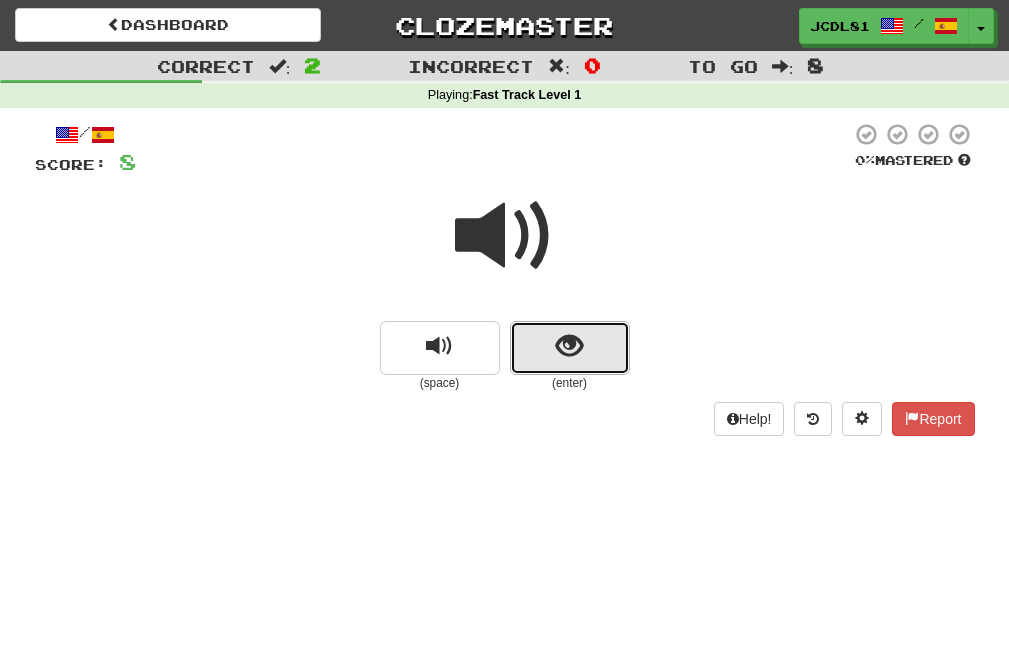 click at bounding box center (570, 348) 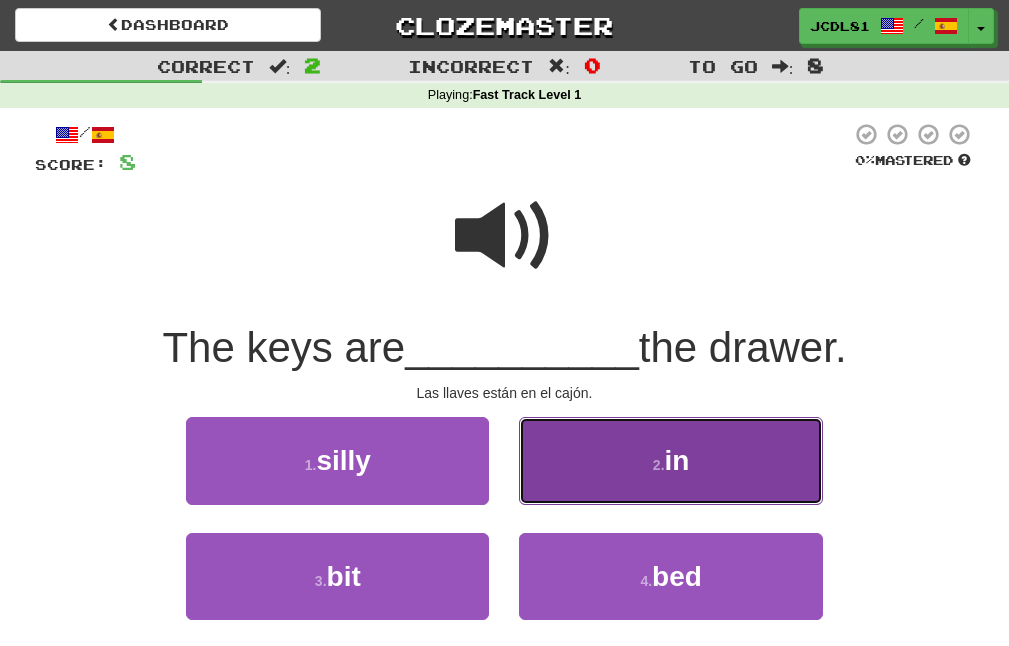 click on "2 .  in" at bounding box center [670, 460] 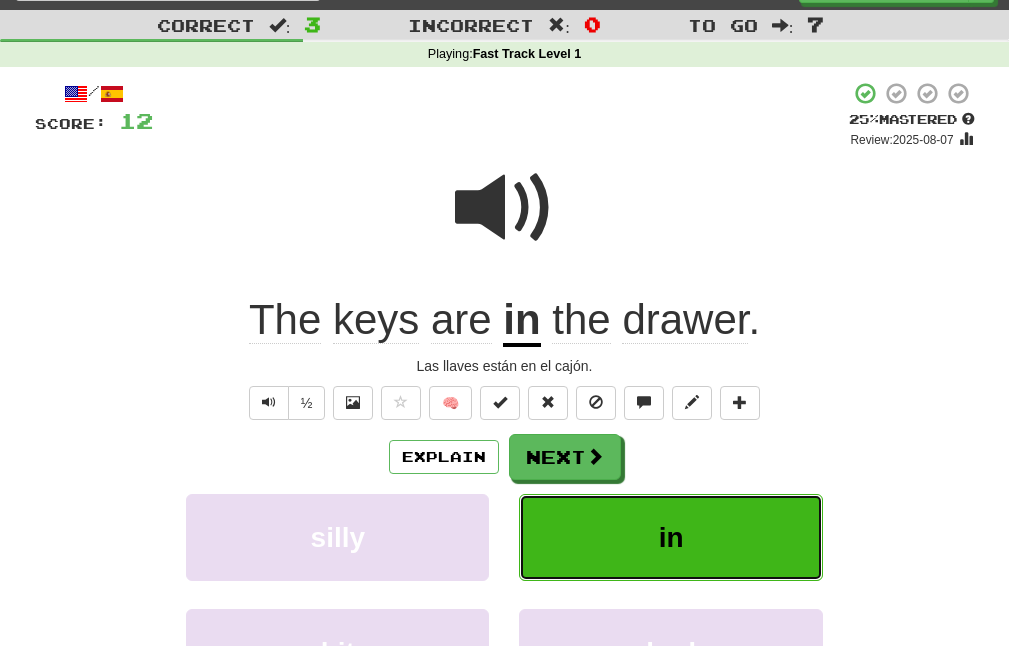 scroll, scrollTop: 0, scrollLeft: 0, axis: both 